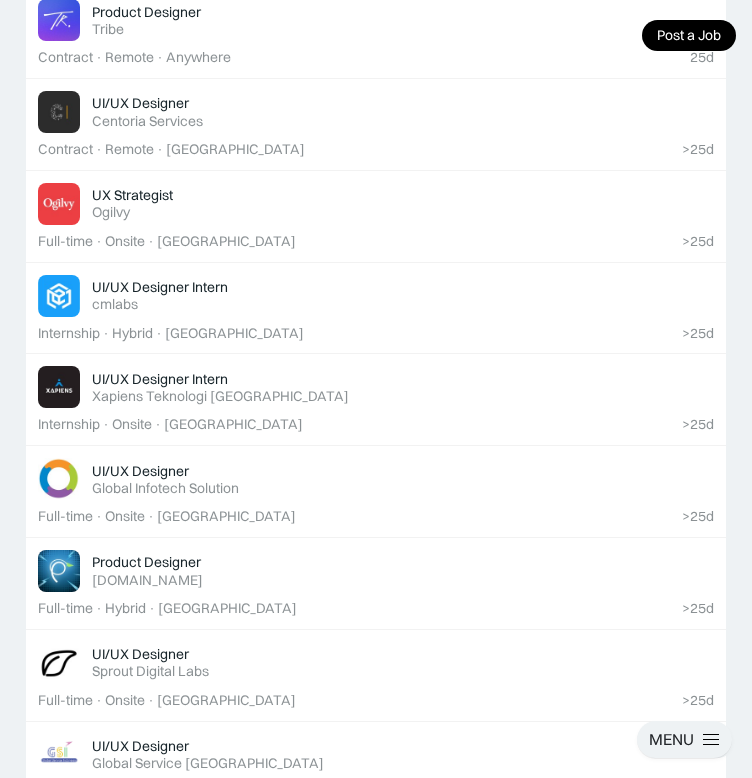 scroll, scrollTop: 1090, scrollLeft: 0, axis: vertical 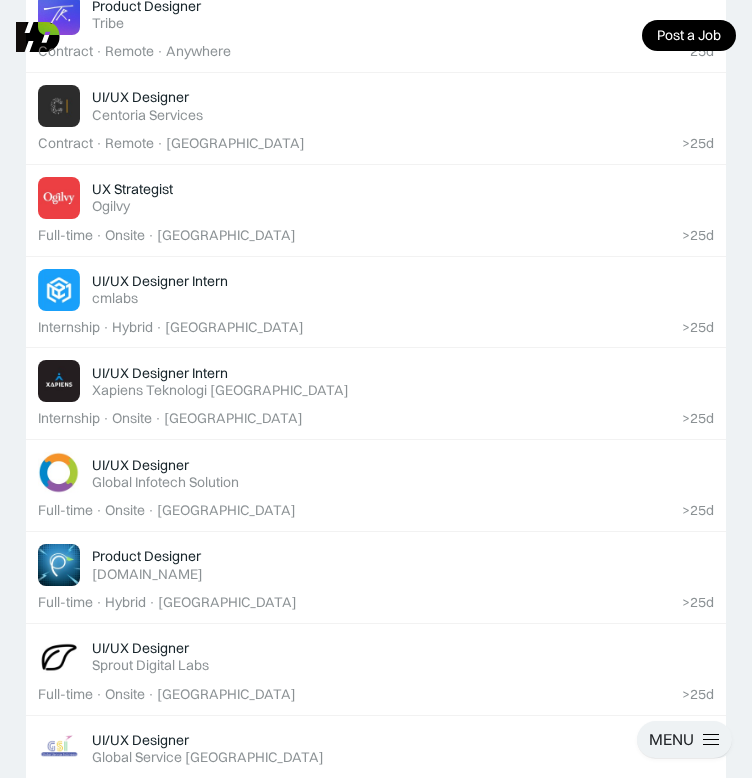 click on "UI/UX Designer Featured Sprout Digital Labs" at bounding box center [376, 657] 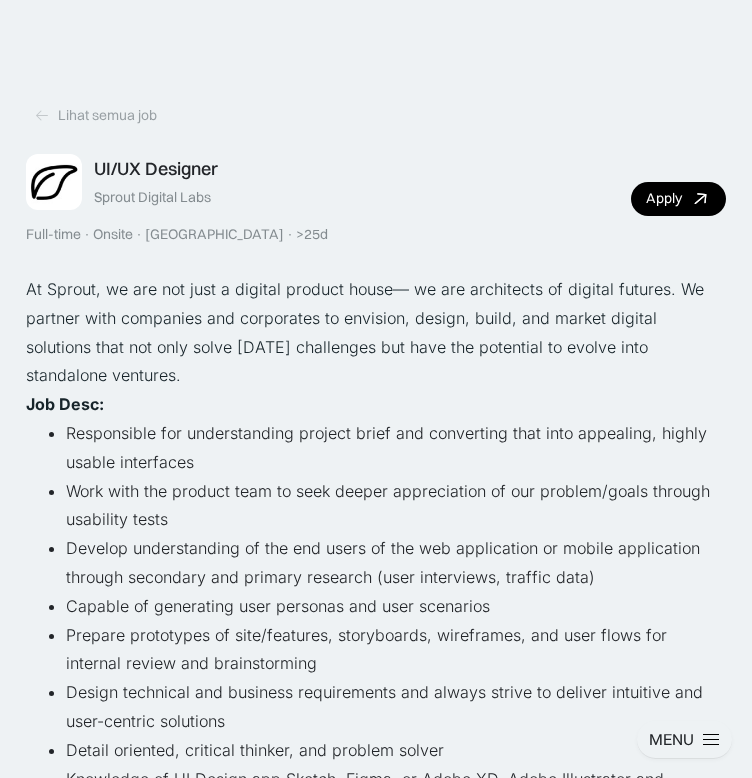 scroll, scrollTop: 64, scrollLeft: 0, axis: vertical 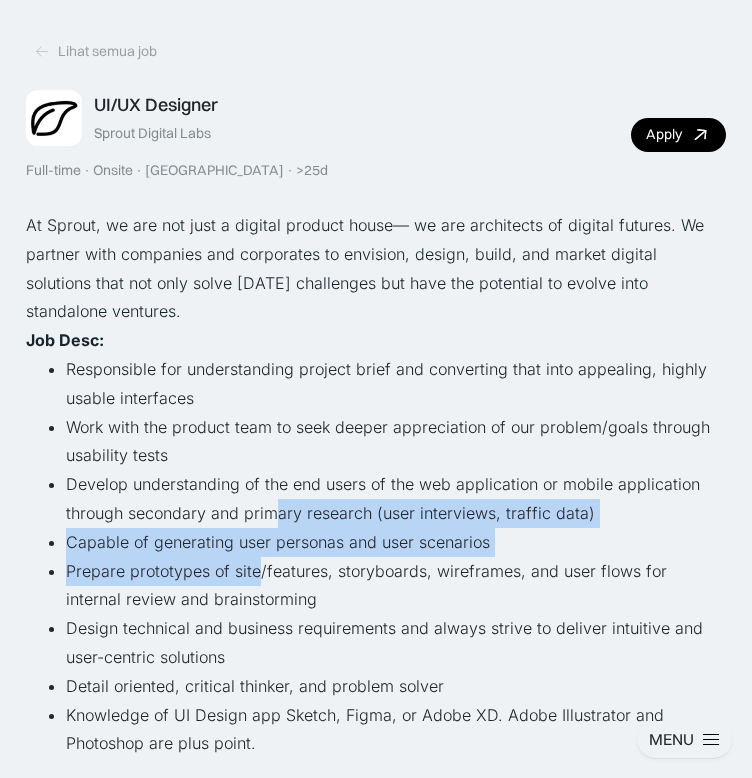 drag, startPoint x: 0, startPoint y: 0, endPoint x: 277, endPoint y: 518, distance: 587.4121 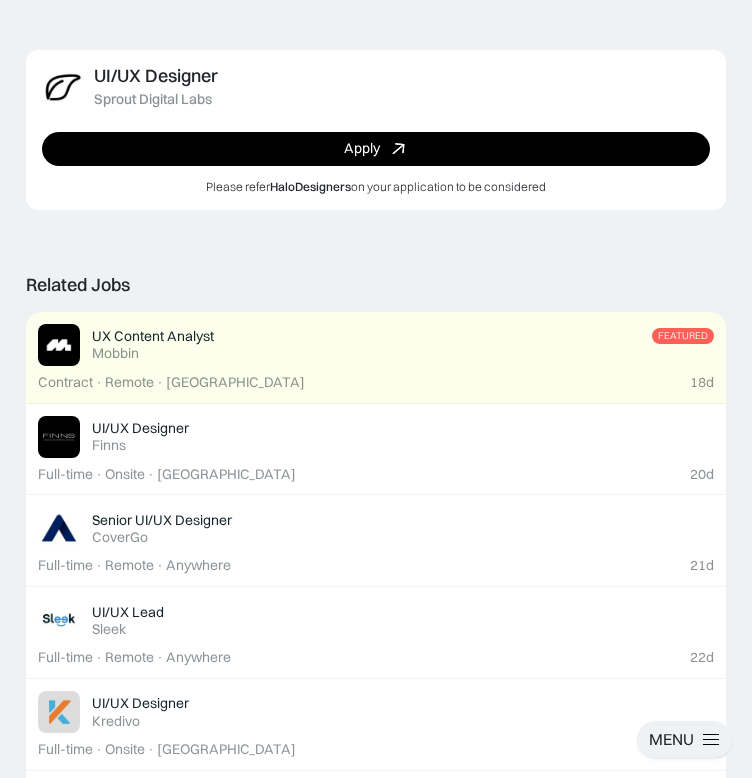 scroll, scrollTop: 1151, scrollLeft: 0, axis: vertical 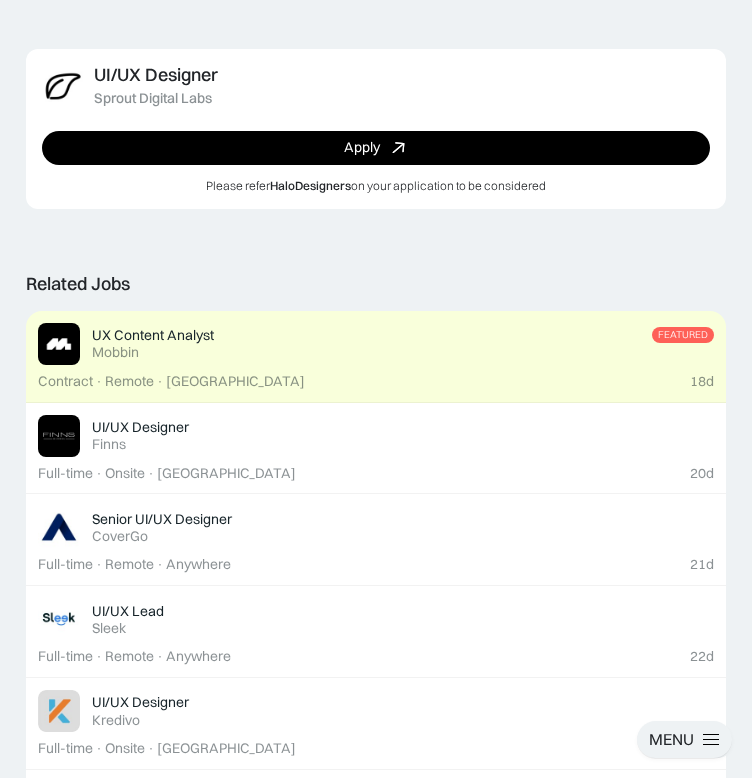 click on "UX Content Analyst Featured" at bounding box center [403, 335] 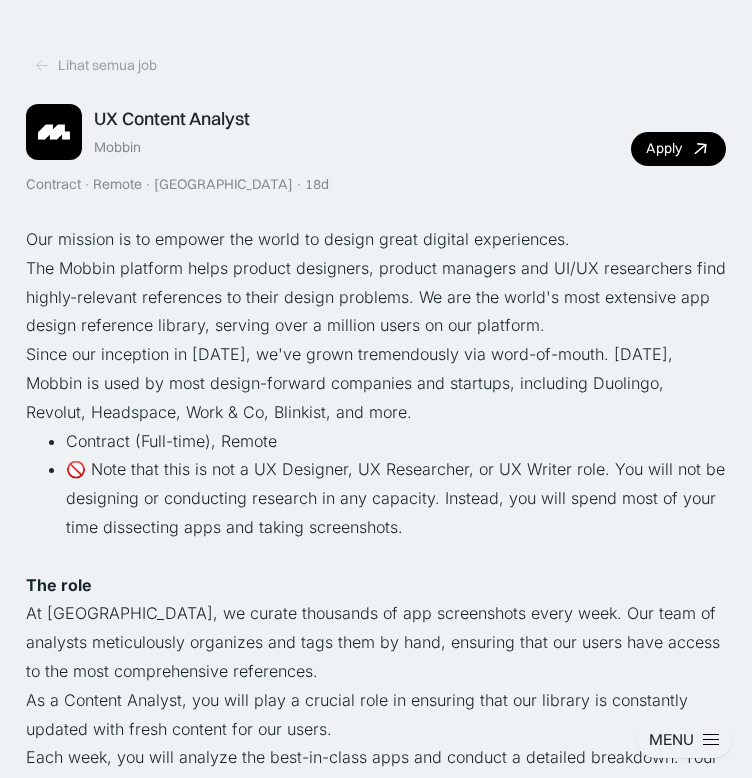 scroll, scrollTop: 52, scrollLeft: 0, axis: vertical 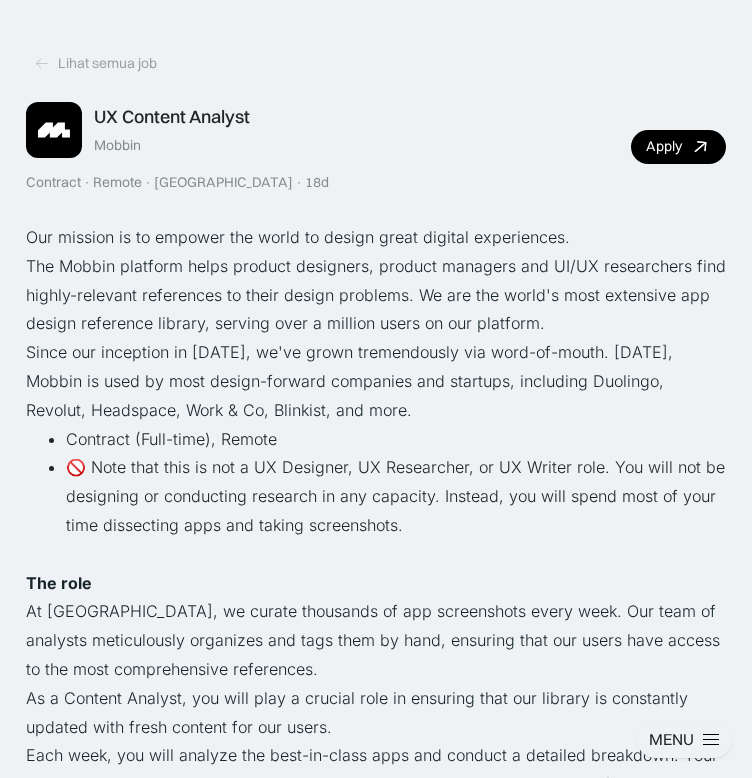click on "Workshops" at bounding box center (0, 0) 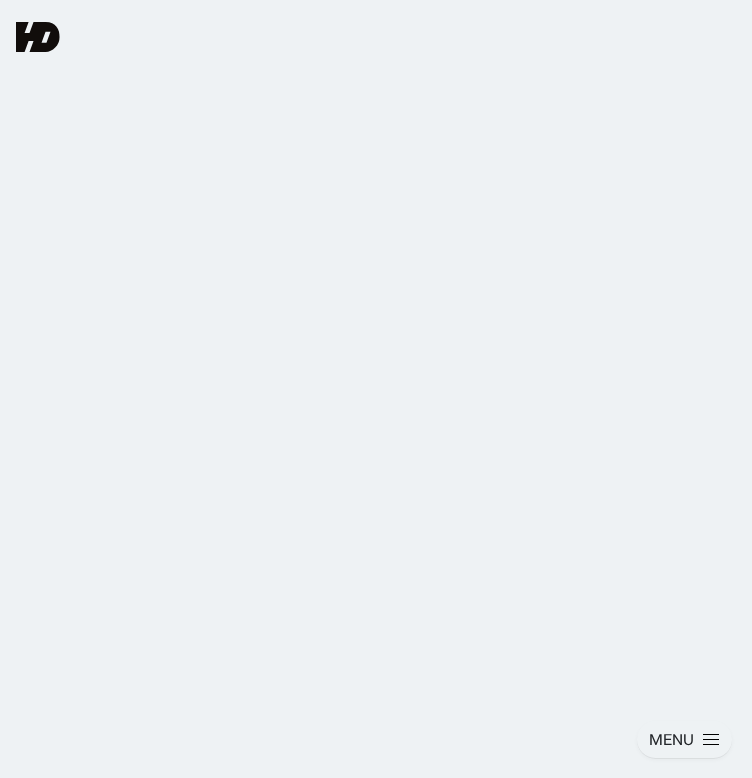 scroll, scrollTop: 0, scrollLeft: 0, axis: both 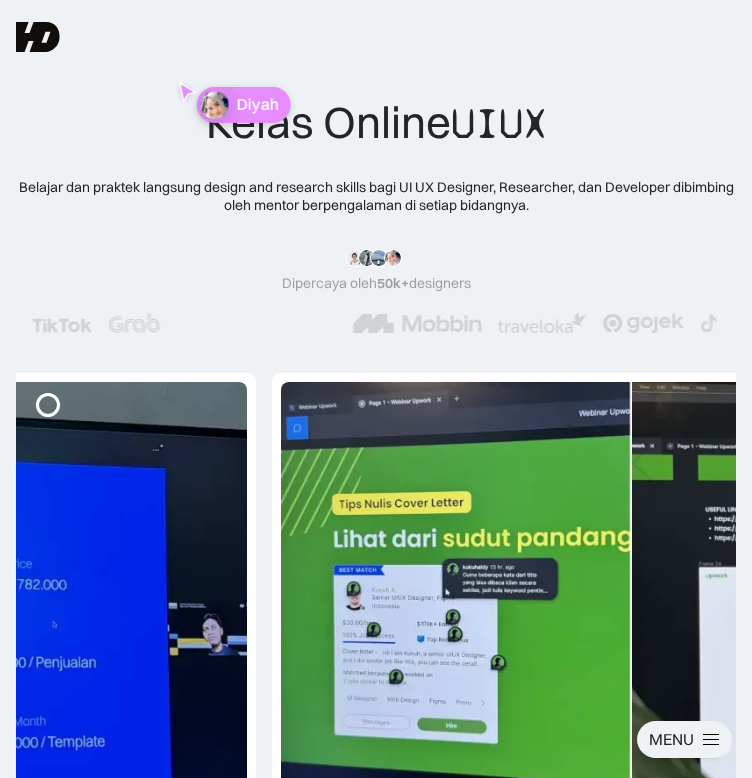 click on "Shop" at bounding box center (0, 0) 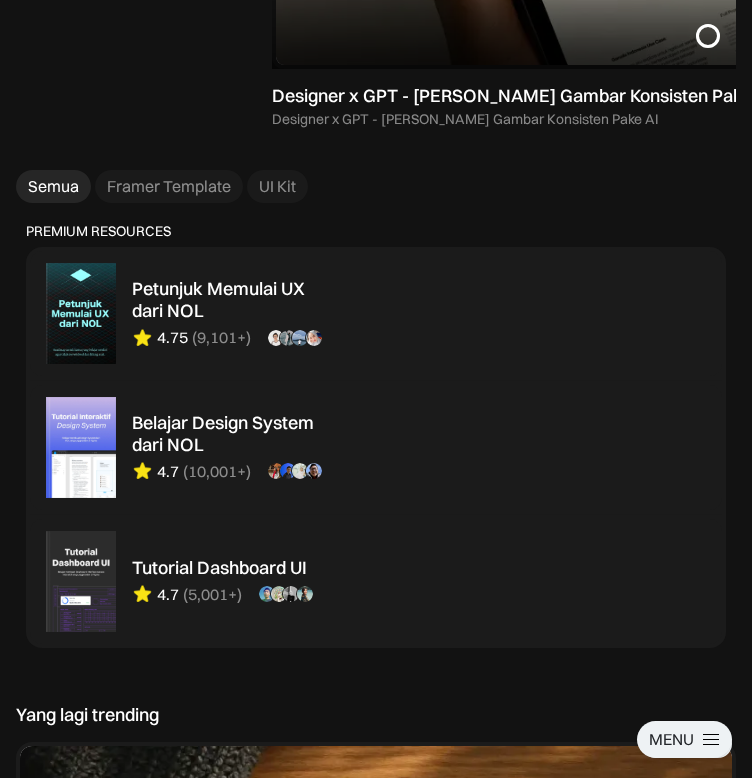 scroll, scrollTop: 946, scrollLeft: 0, axis: vertical 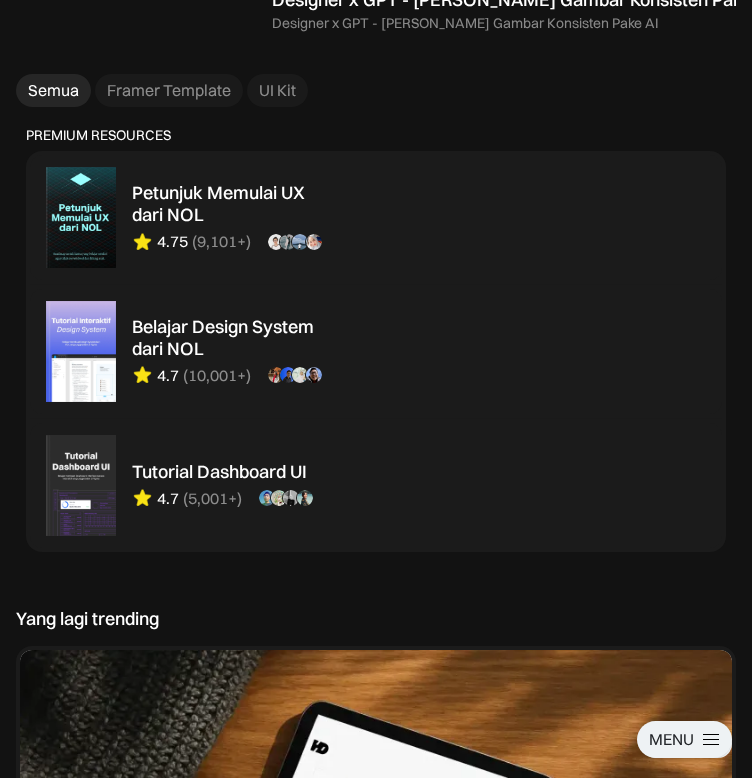 click on "Free  &  Premium  UIUX  Resources Sumber daya lengkap buat ngeboost kualitas kerja UI UX Designer. Dari mulai Web design portofolio, Premium Figma files, dan UI KIT eksklusif dengan harga spesial komunitas. “Ohiya, aku mau ucap terima kasih after perjalanan panjang belajar otodidak dengan cara invest ilmu di HaloFigma, buku Petunjuk UX dan Webinar Bedah Resume, kemarin finally I landed as UI Designer, I got a job mas. Thank you buat resourcesnya 🔥🔥” Epan, Pencari Kerja  (Petunjuk UX, HaloFigma) “Ngikutin cara interview dari buku Petunjuk UX, langsung dapet 2 letter offering dan lanjutan dengan CEO. Tahun depan Officially UI UX Designer, padahal sempet insecure karena gaada S1 dan pengalaman industry” Ari, UI UX Designer  (Petunjuk UX) “Halo tim HD, selama ini saya ngerasa ilmu yang dibagikan sangat mudah diterima, terakhir saya mengaplikasikan ilmu Typo Scale dan langsung dapat project serta tawaran magang di perusahaan ternama. Terima kasih tim HD” [PERSON_NAME], Pencari Kerja" at bounding box center (376, -457) 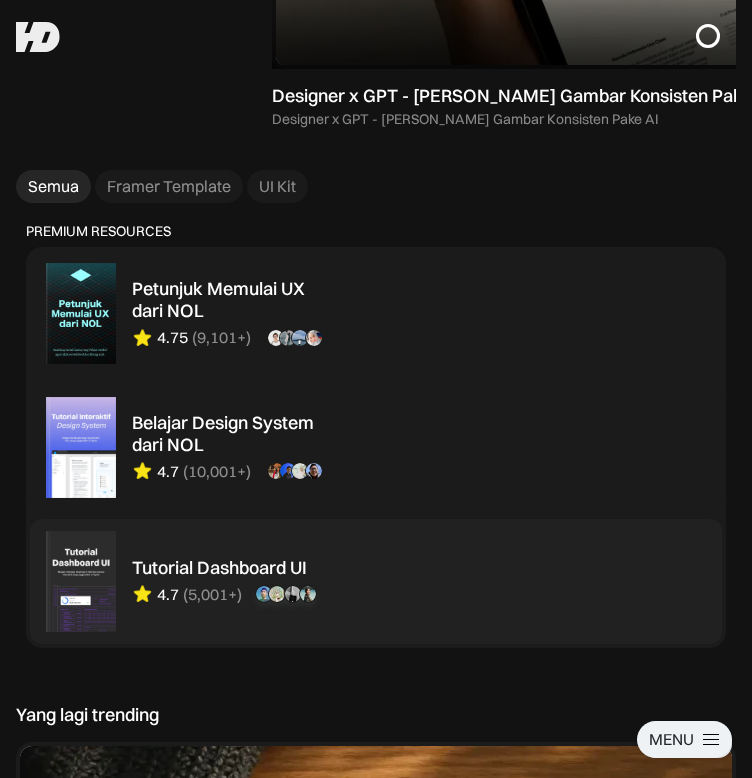 scroll, scrollTop: 798, scrollLeft: 0, axis: vertical 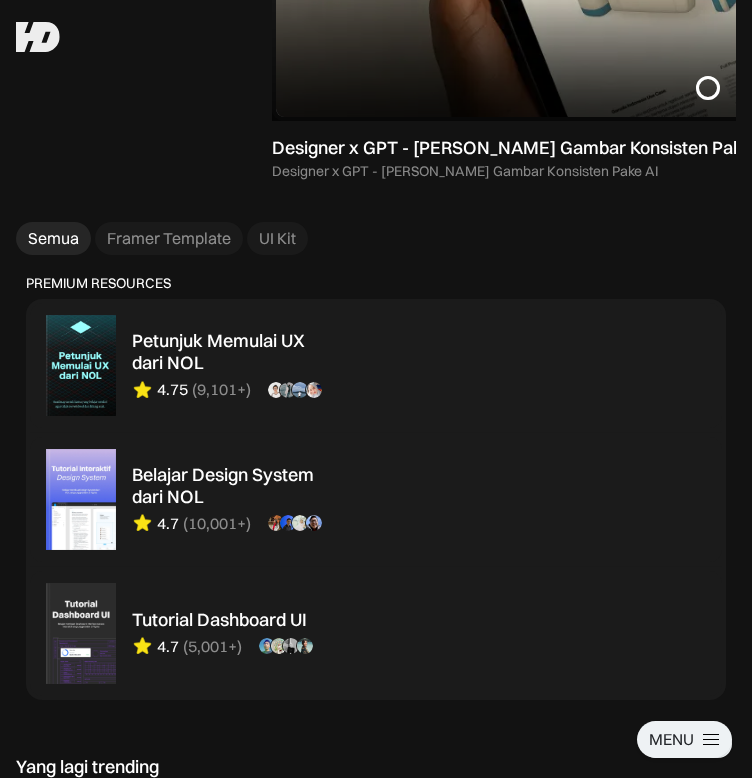 click at bounding box center [708, -122] 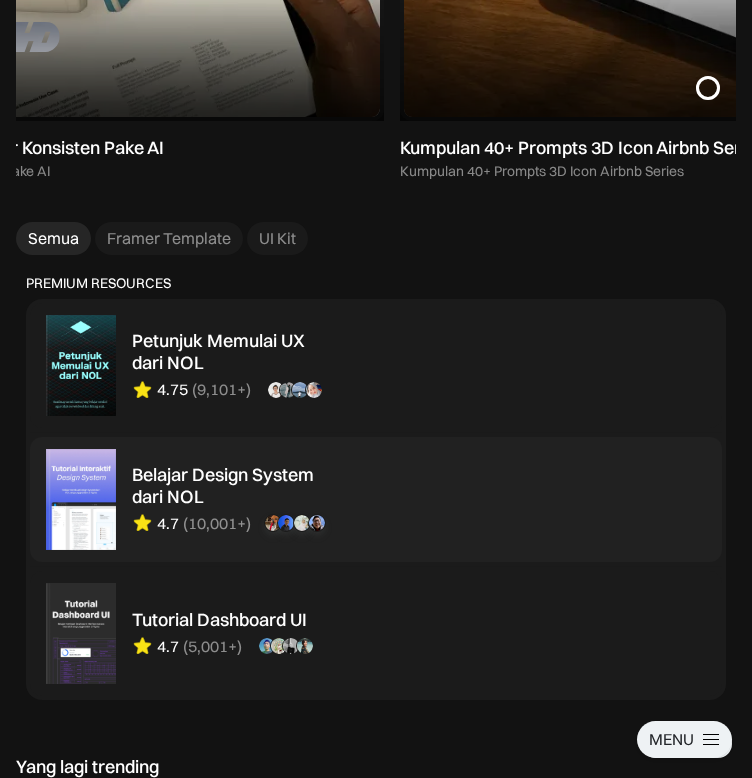 click on "“Aku suka interactive tutorial gini. Karena real project dan langsung dikerjaini di tempat, kalau video cuma ditonton tapi ga langsung/belum tentu dikerjain, dan nambah hard skills juga. Keren banget ini.” Aghniya, UI UX Designer (1 y.o.e) “Kereen bangett ka, untuk aku yang emang bener bener lagi belajar dari nol ini kayak di tuntun banget tutorialnya dari awal sampai akhir. Setiap step2 nya pun jelas gak yg bikin bingung.” Tantry, Pencari kerja “Gue jujur baru tau plugin yg diajarin tadi. Itu bisa saving time banget. Sama bagian implementing the text style ke UI nya. Jadi keliatan praktek realnya gimana.” Alvin, Product Designer (3 y.o.e)" at bounding box center [0, 0] 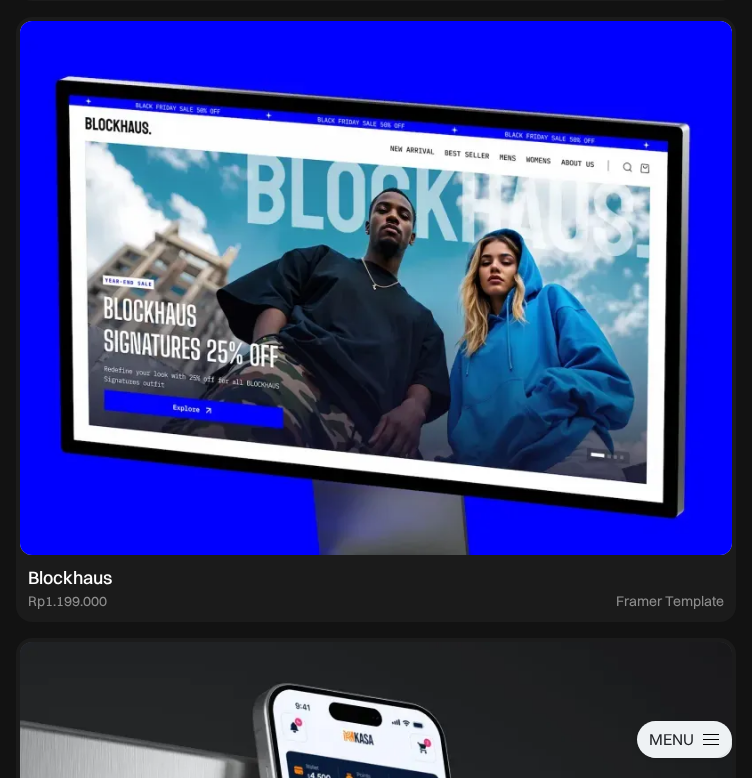 scroll, scrollTop: 2854, scrollLeft: 0, axis: vertical 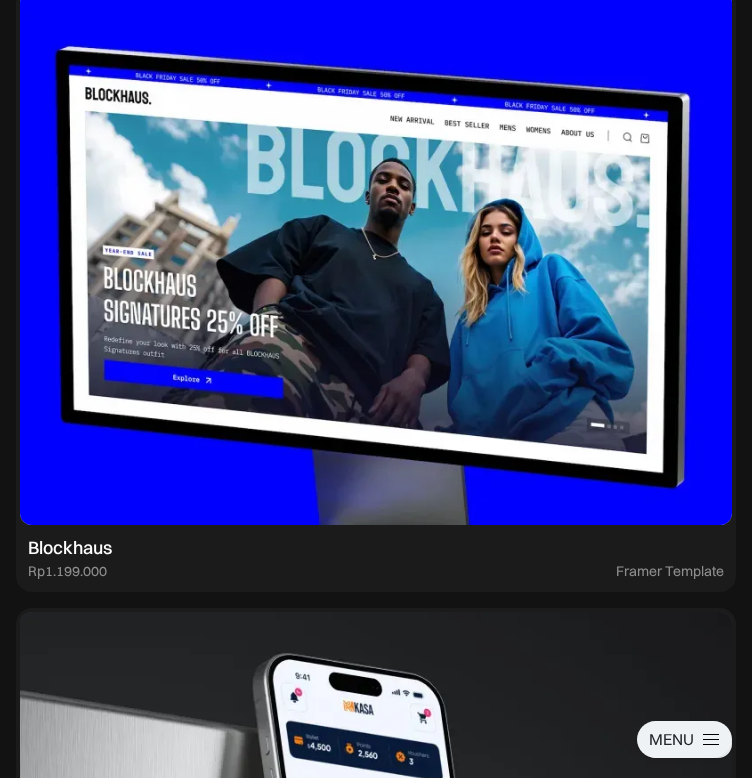 click on "Workshops" at bounding box center [0, 0] 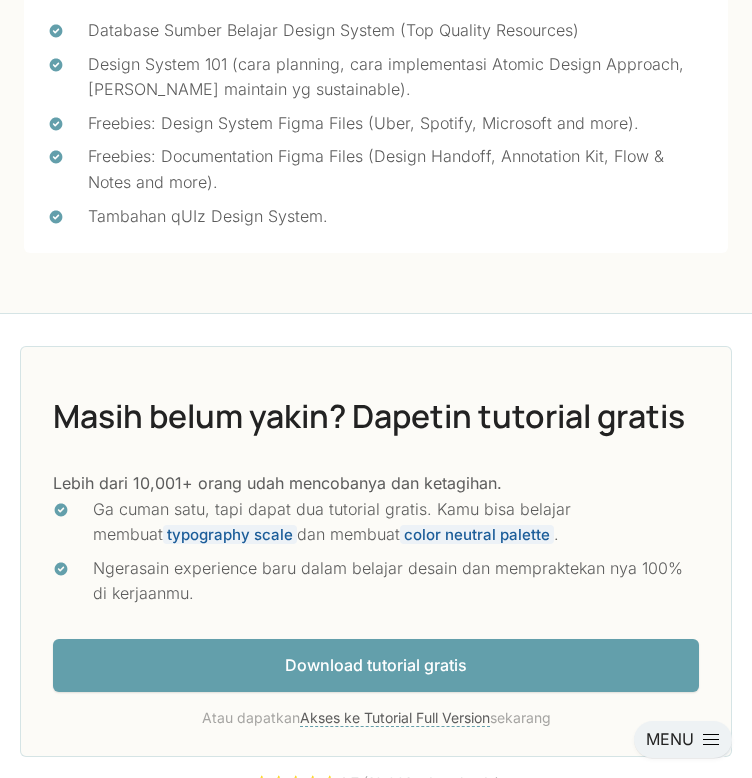 scroll, scrollTop: 6583, scrollLeft: 0, axis: vertical 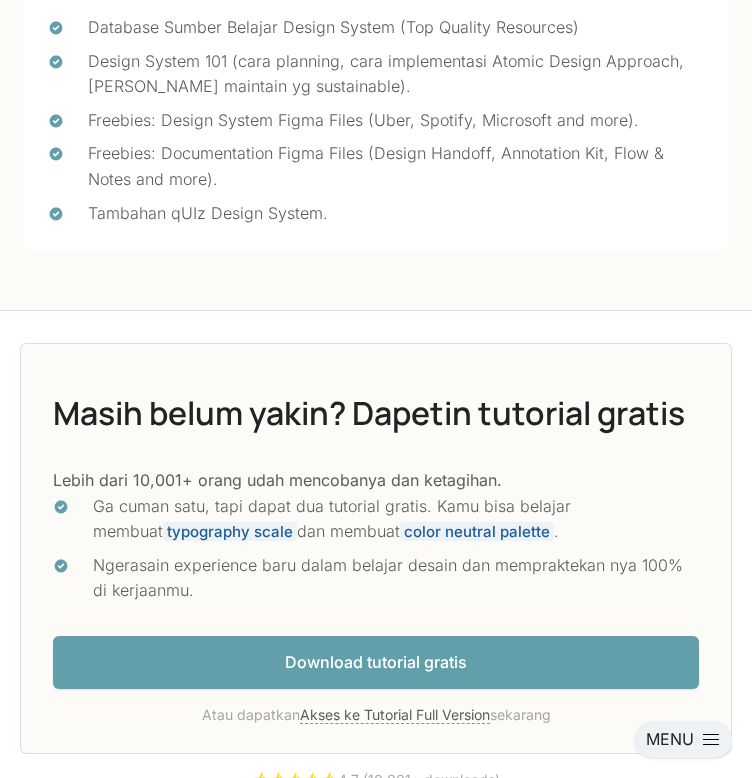 click on "Download tutorial gratis" at bounding box center (376, 662) 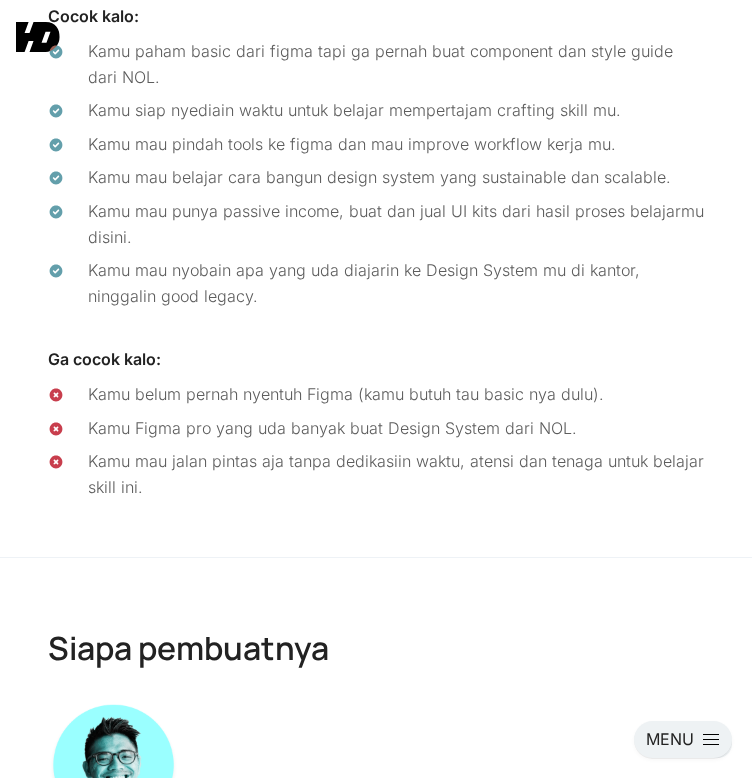 scroll, scrollTop: 9322, scrollLeft: 0, axis: vertical 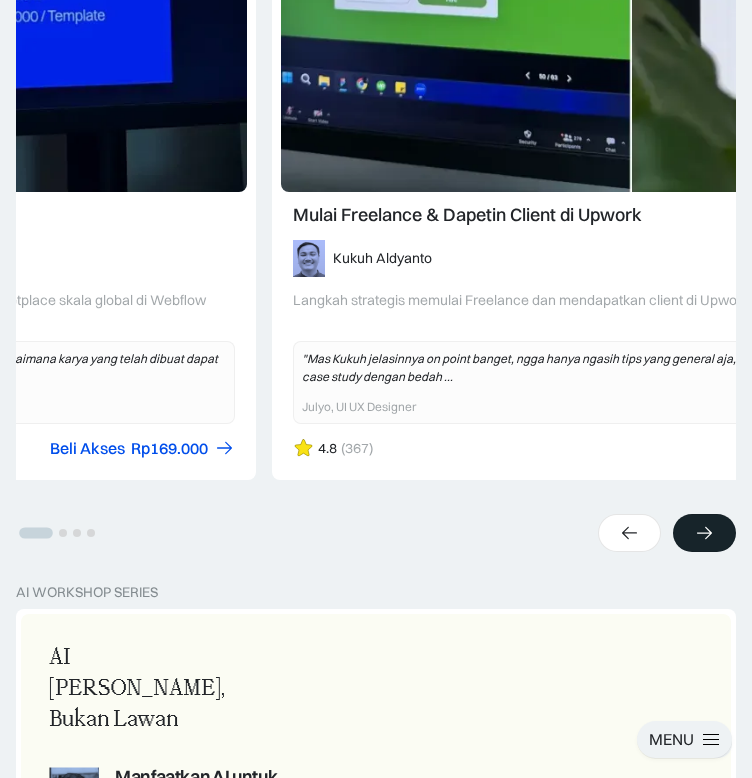 click at bounding box center [704, 533] 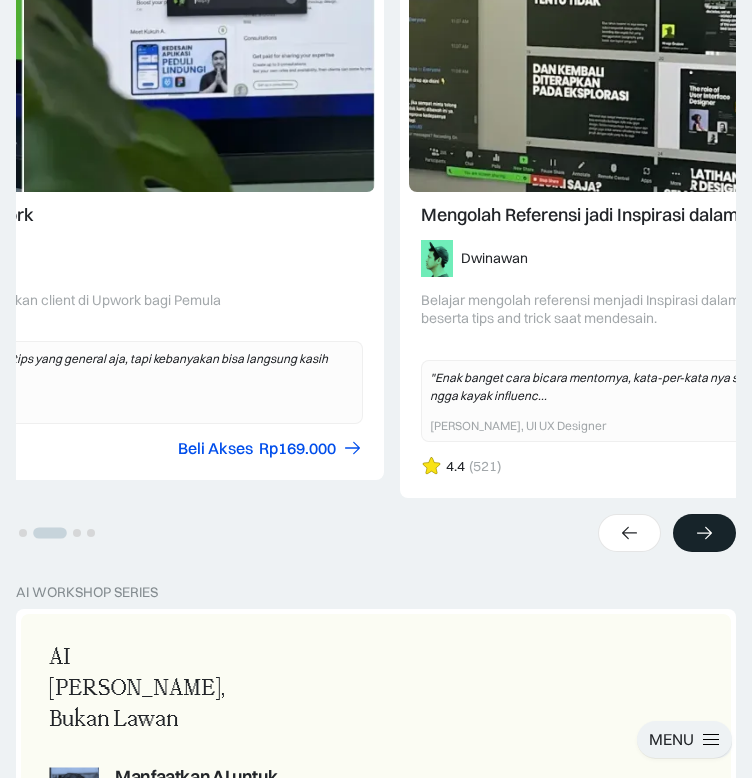 click at bounding box center (704, 533) 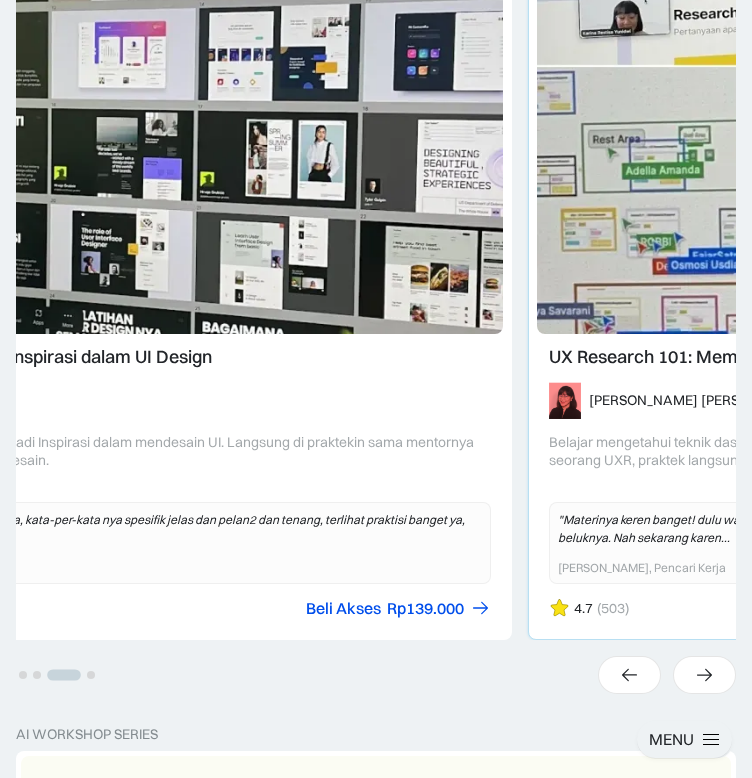scroll, scrollTop: 795, scrollLeft: 0, axis: vertical 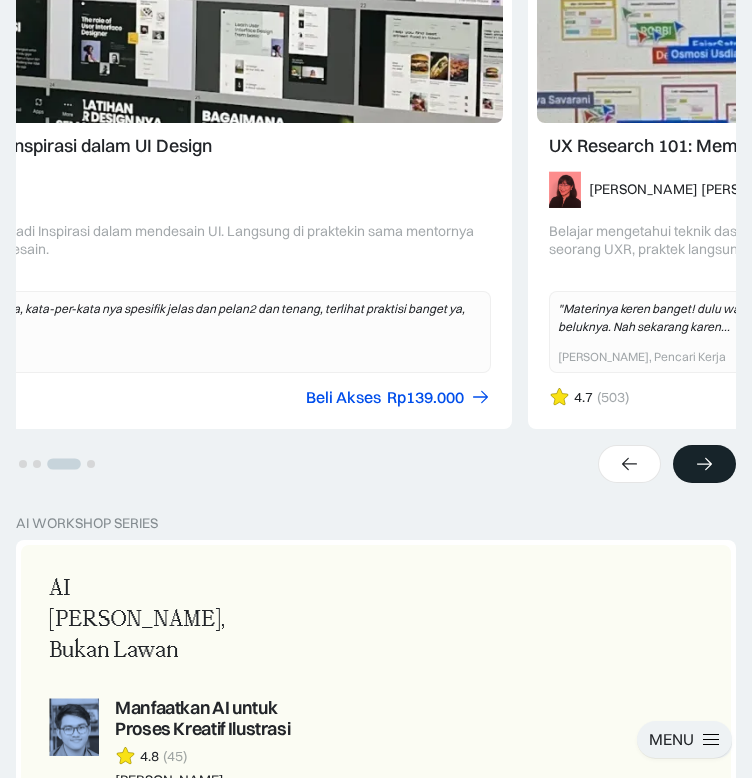 click 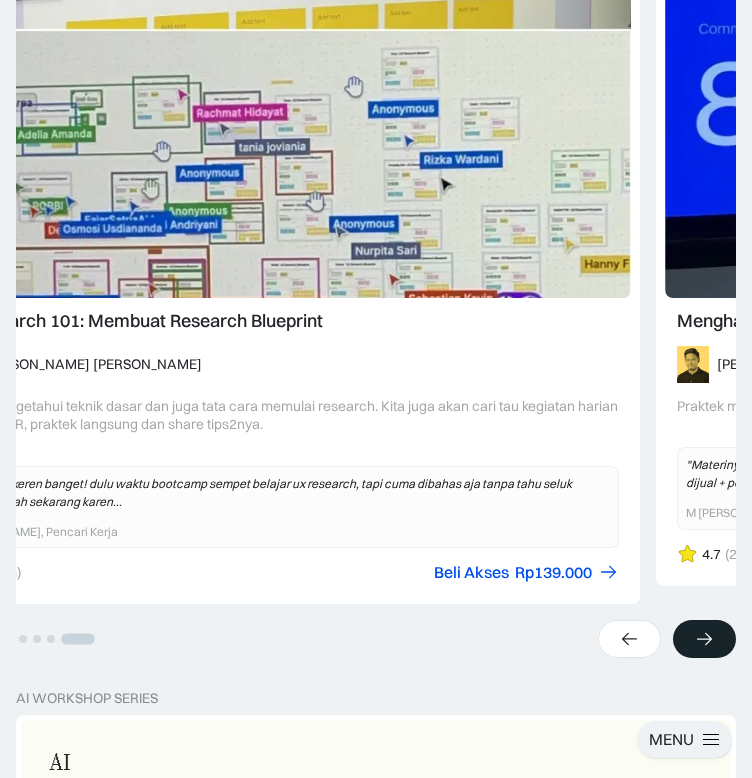 scroll, scrollTop: 620, scrollLeft: 0, axis: vertical 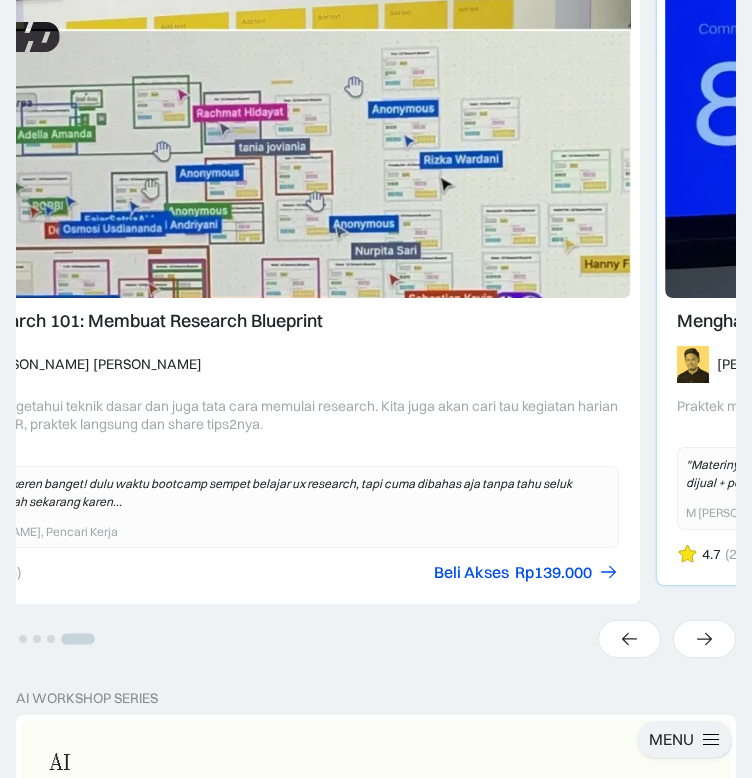 click at bounding box center [1016, 169] 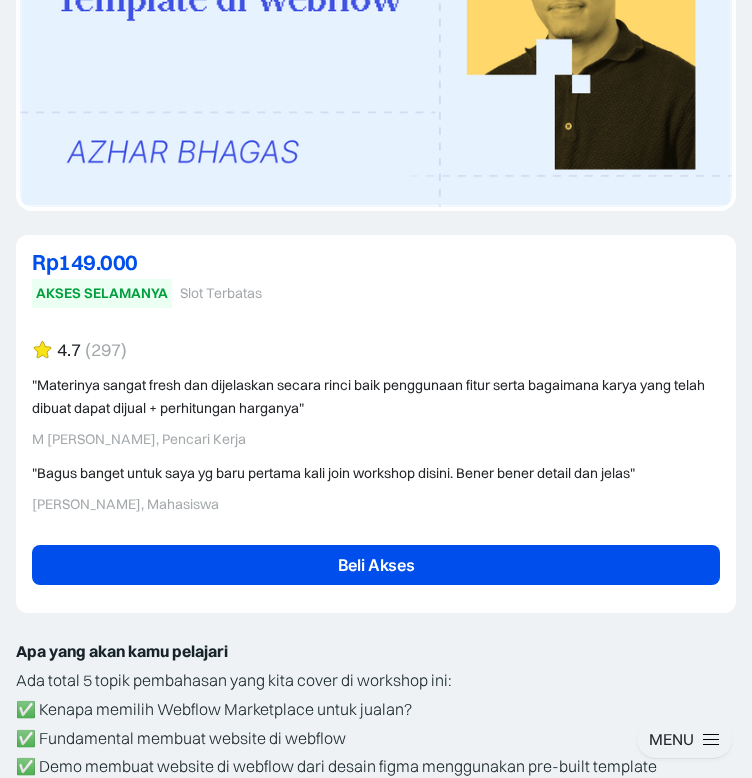 scroll, scrollTop: 711, scrollLeft: 0, axis: vertical 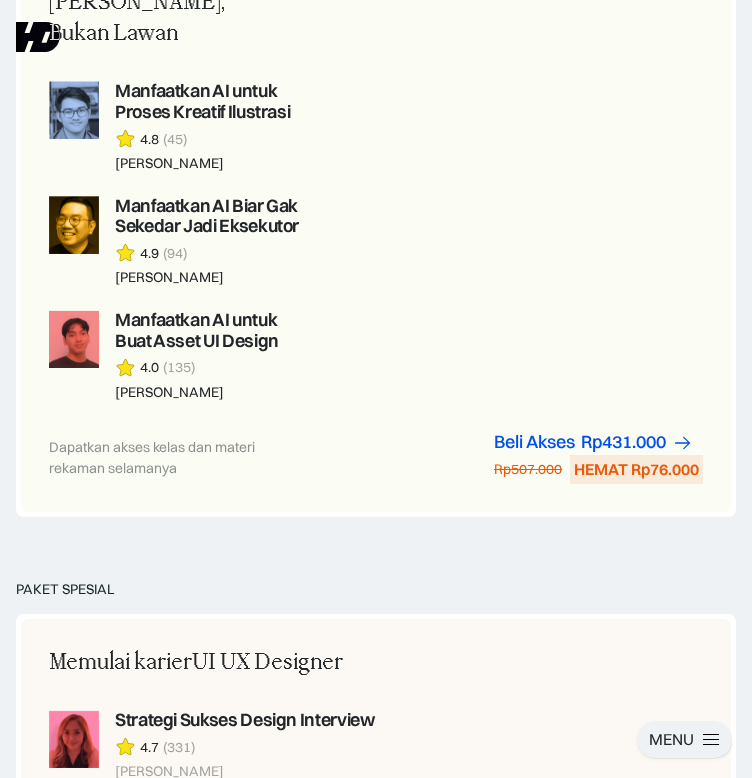 click on "AI Workshop Series AI Adalah Teman, Bukan Lawan Manfaatkan AI untuk Proses Kreatif Ilustrasi 4.8 (45) Kenneth Mahakim Manfaatkan AI Biar Gak Sekedar Jadi  Eksekutor 4.9 (94) Richard Fang Manfaatkan AI untuk Buat Asset UI Design 4.0 (135) Rizki Arsyad Dapatkan akses kelas dan materi rekaman selamanya Beli Akses Rp299.000
Rp447.000 HEMAT Rp148.000 Beli Akses Rp431.000
Rp507.000 HEMAT Rp76.000" at bounding box center (376, 223) 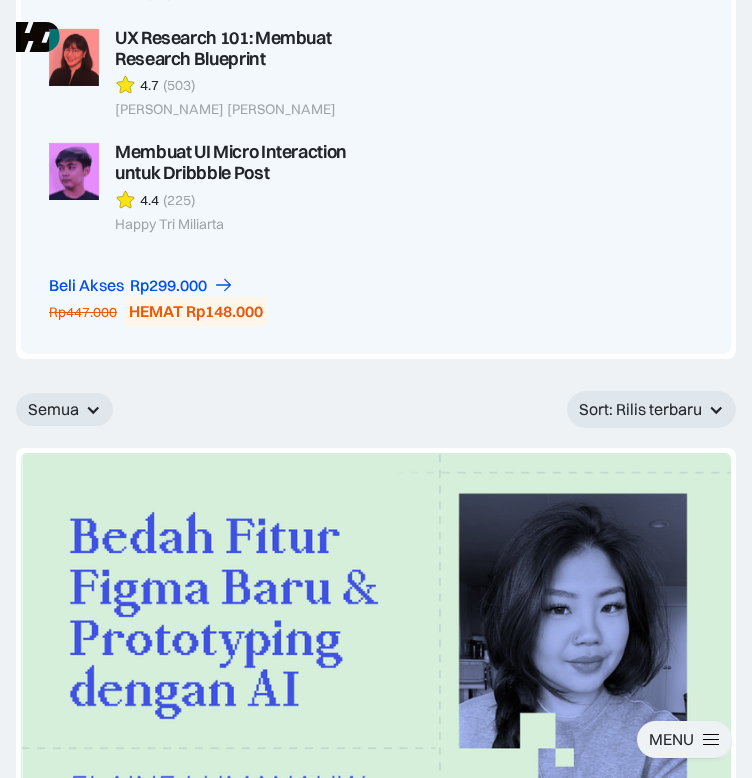 scroll, scrollTop: 2695, scrollLeft: 0, axis: vertical 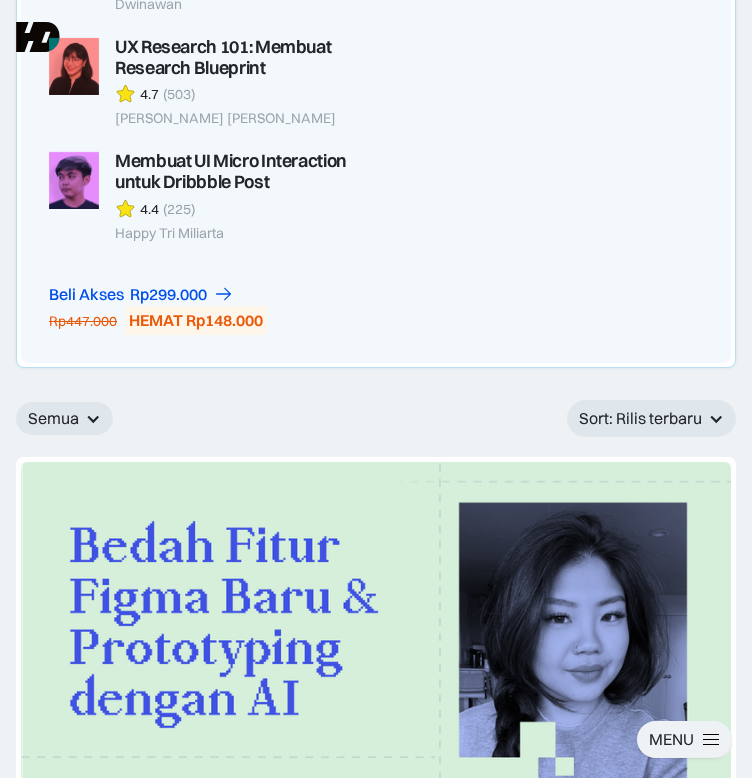 click on "Mengolah Referensi jadi Inspirasi dalam UI Design" at bounding box center (254, -57) 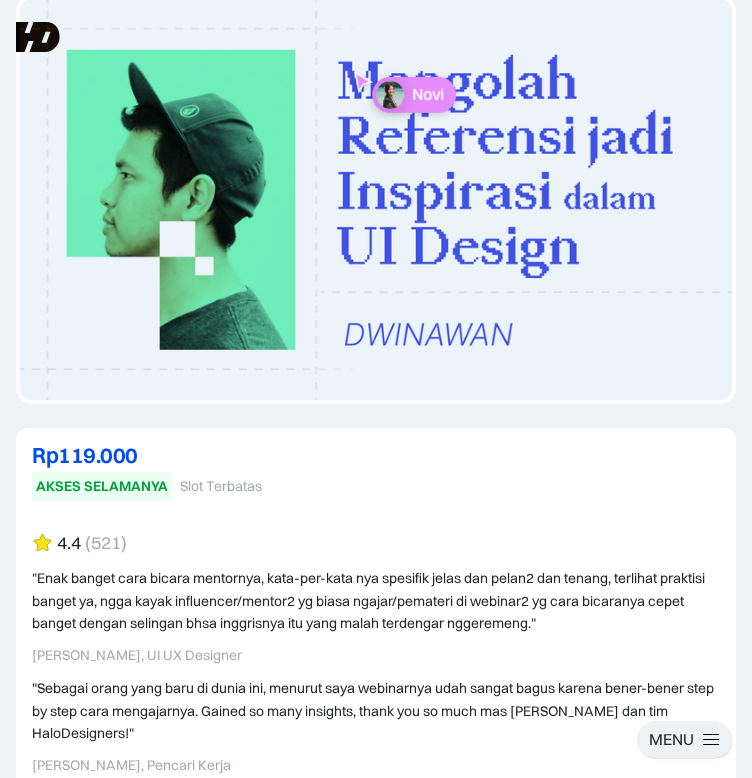 scroll, scrollTop: 256, scrollLeft: 0, axis: vertical 